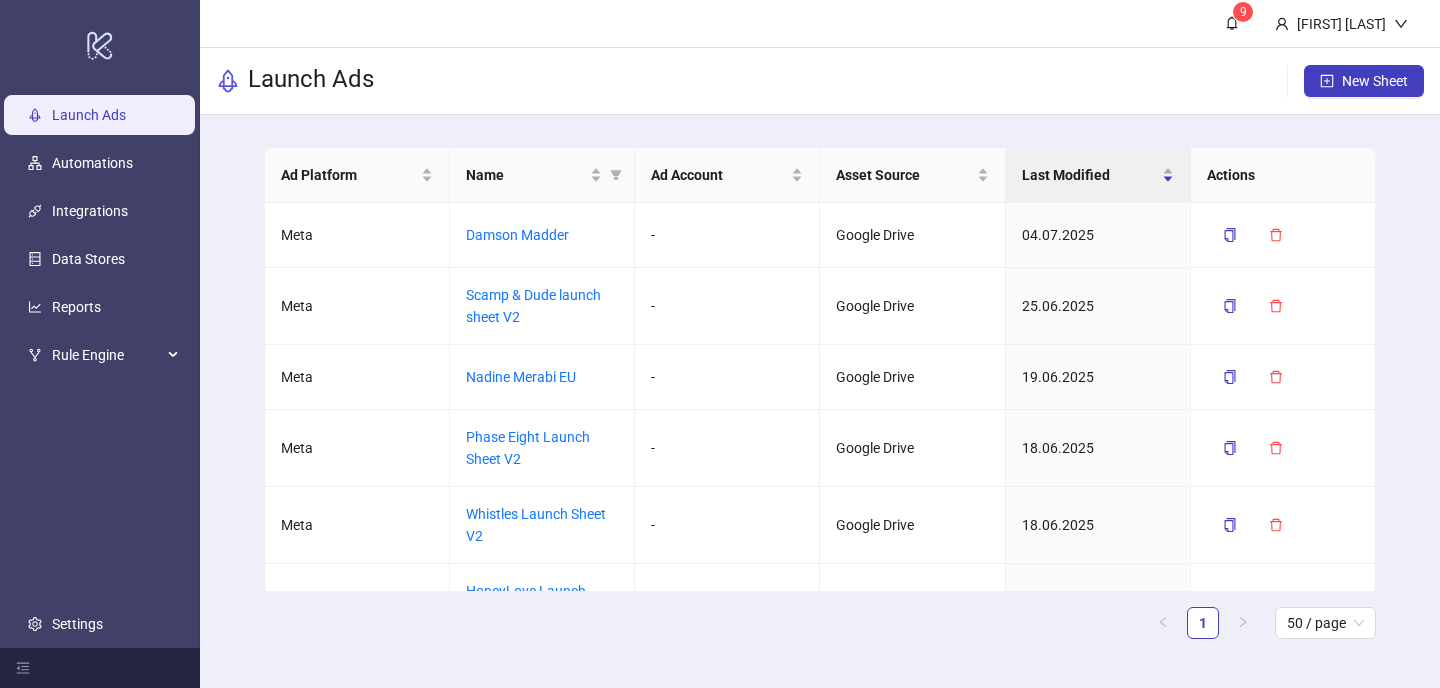 scroll, scrollTop: 0, scrollLeft: 0, axis: both 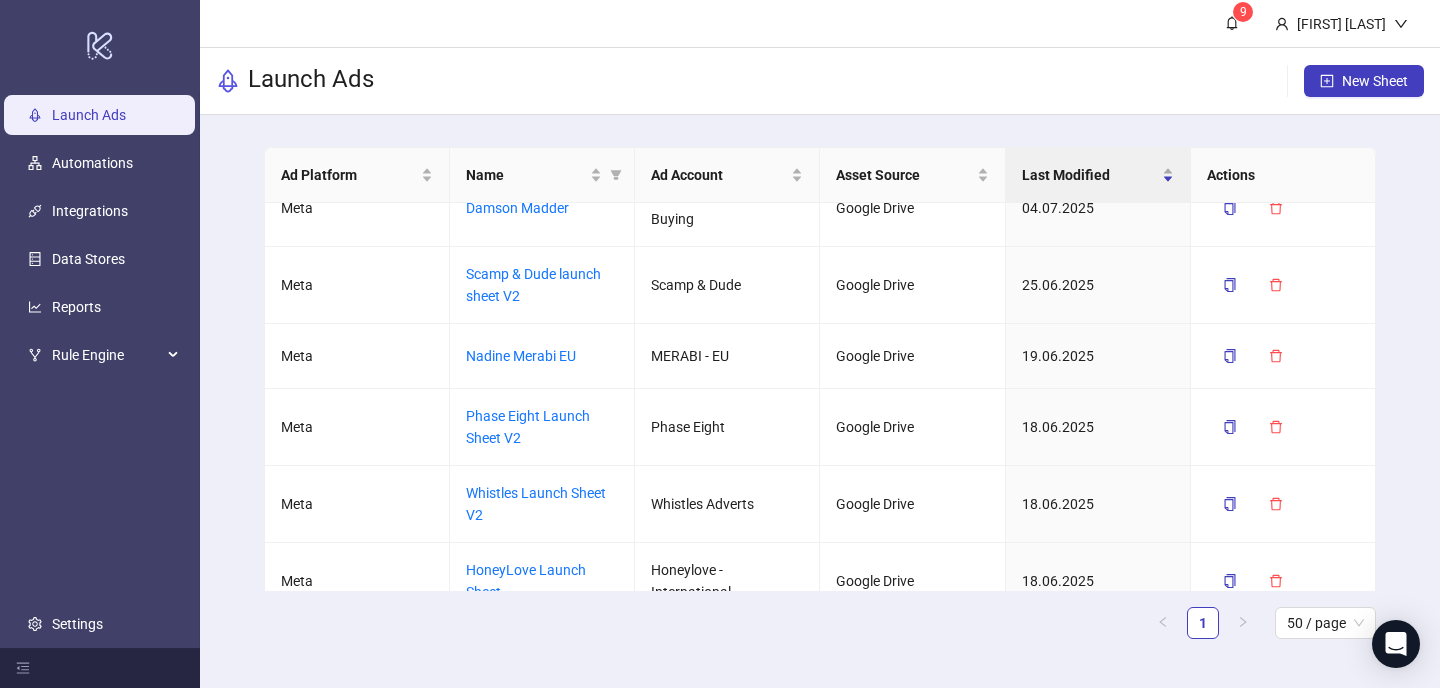 click on "Ad Platform Name Ad Account Asset Source Last Modified Actions             Meta Damson Madder  Damson Madder Media Buying Google Drive 04.07.2025 Meta Scamp & Dude launch sheet V2 Scamp & Dude Google Drive 25.06.2025 Meta Nadine Merabi [COUNTRY]  MERABI - [COUNTRY] Google Drive 19.06.2025 Meta Phase Eight Launch Sheet V2 Phase Eight Google Drive 18.06.2025 Meta Whistles Launch Sheet V2 Whistles Adverts Google Drive 18.06.2025 Meta HoneyLove Launch Sheet Honeylove - International Google Drive 18.06.2025 Meta Hims Launch Sheet V2 Hims - ED - [COUNTRY] Google Drive 17.06.2025 Meta SunGod Launch Sheet BOUND MAIN Dropbox 16.06.2025 Meta Understatement Launch Sheet V2 - Google Drive 12.06.2025 Meta Trinny London [COUNTRY] V2 Trinny London - [COUNTRY] Google Drive 12.06.2025 Meta Trinny London Performance V2 Trinny London - Performance Account Google Drive 12.06.2025 Meta Nadine Merabi [COUNTRY]  MERABI - [COUNTRY] Google Drive 12.06.2025 Meta Crew Clothing Crew Clothing - Brand Google Drive 06.06.2025 Meta UN:IK Launch Sheet UNIK CLOTHING LTD MAIN Meta Meta" at bounding box center (820, 401) 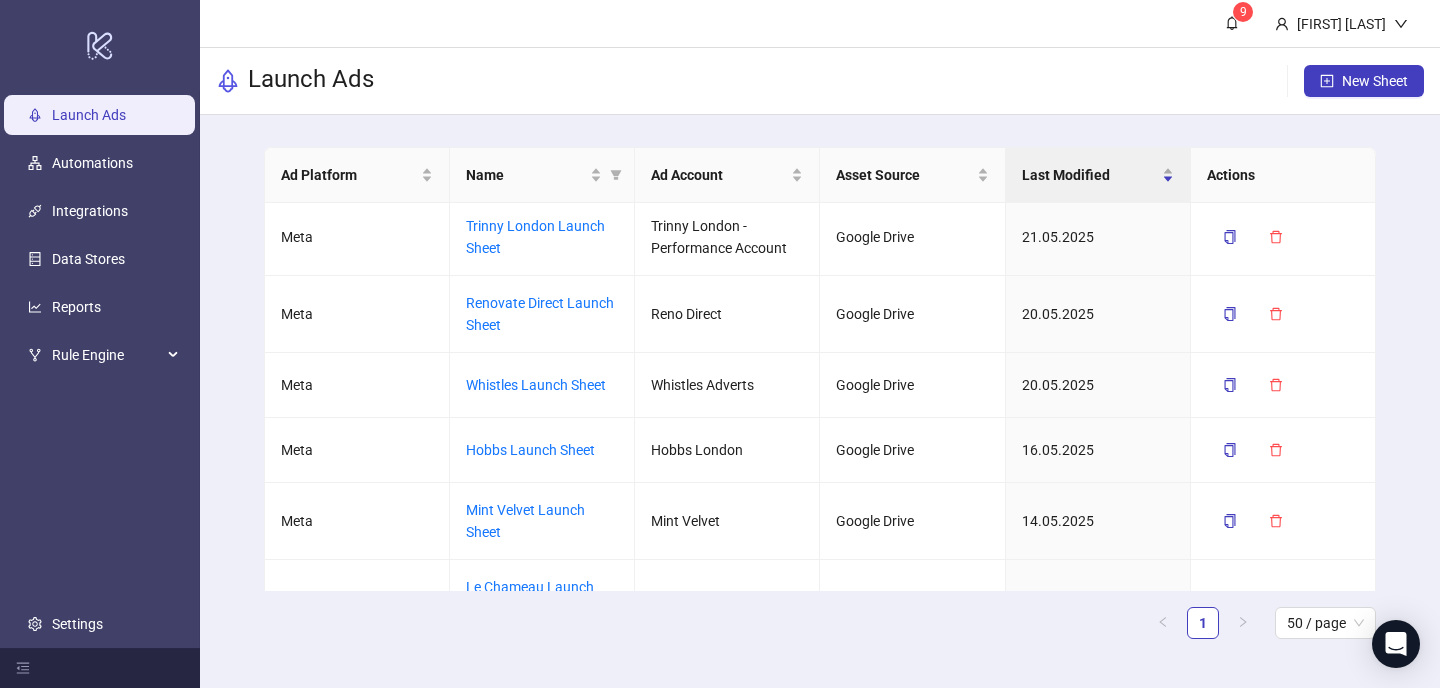 scroll, scrollTop: 986, scrollLeft: 0, axis: vertical 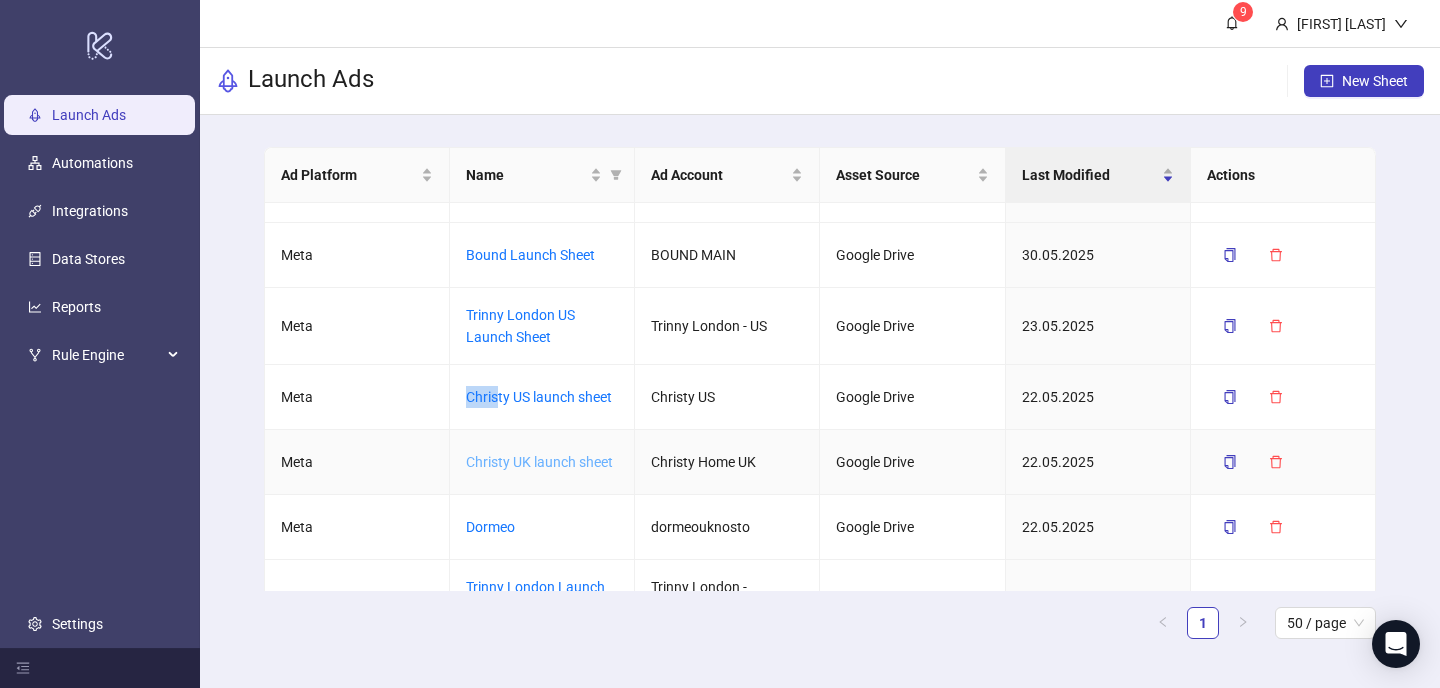 click on "Christy UK launch sheet" at bounding box center (539, 462) 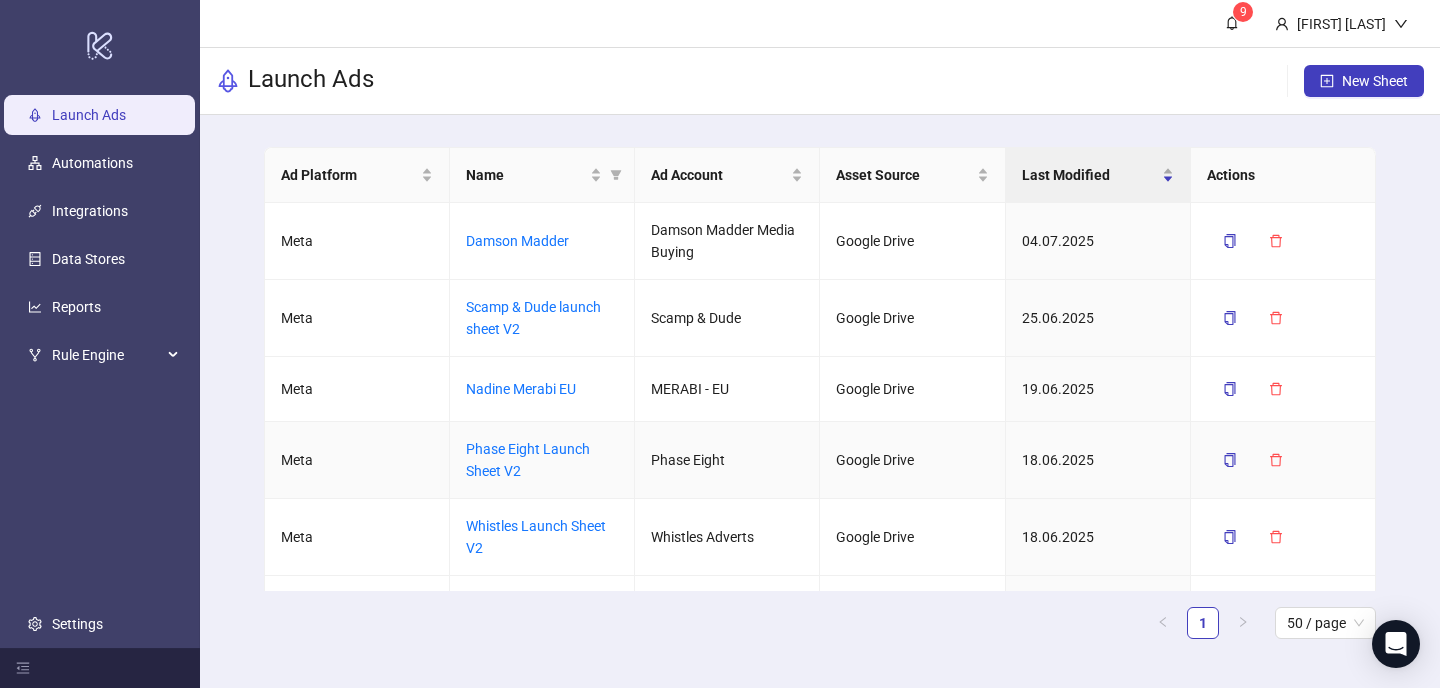 scroll, scrollTop: 986, scrollLeft: 0, axis: vertical 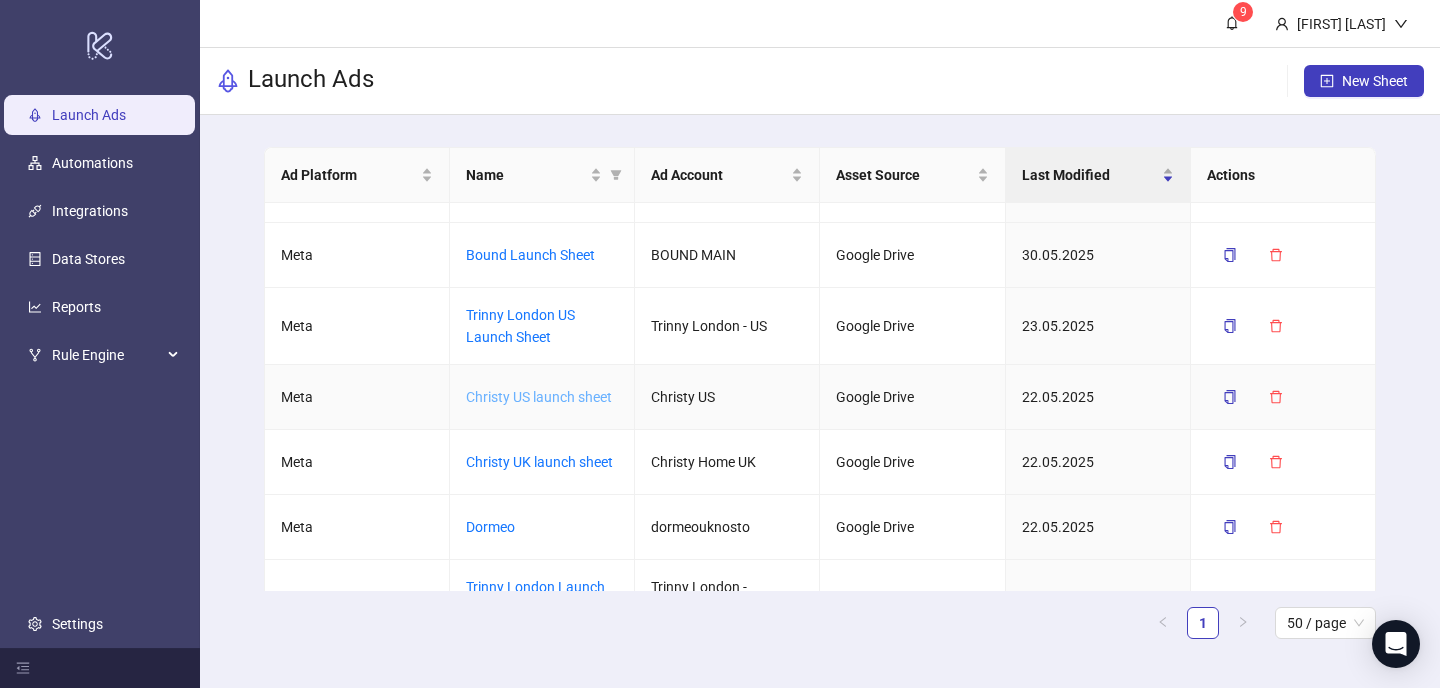 click on "Christy US launch sheet" at bounding box center [539, 397] 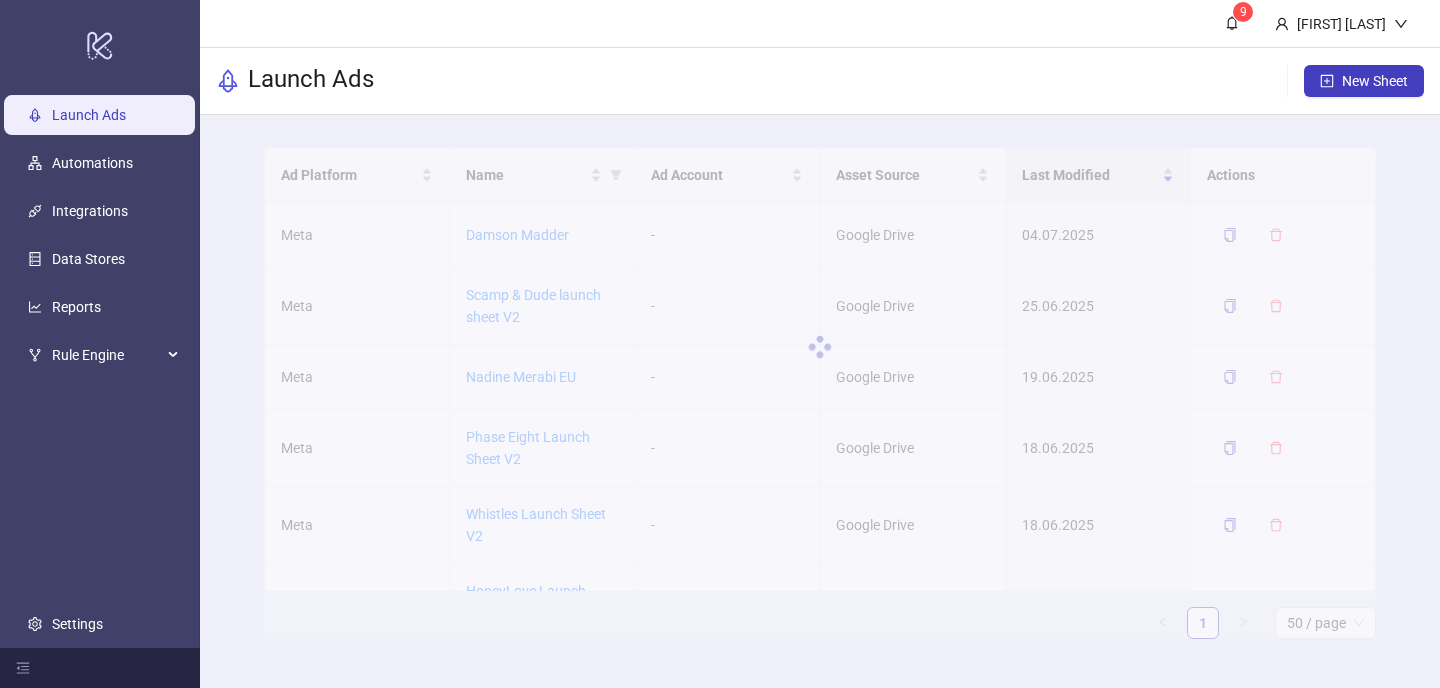scroll, scrollTop: 0, scrollLeft: 0, axis: both 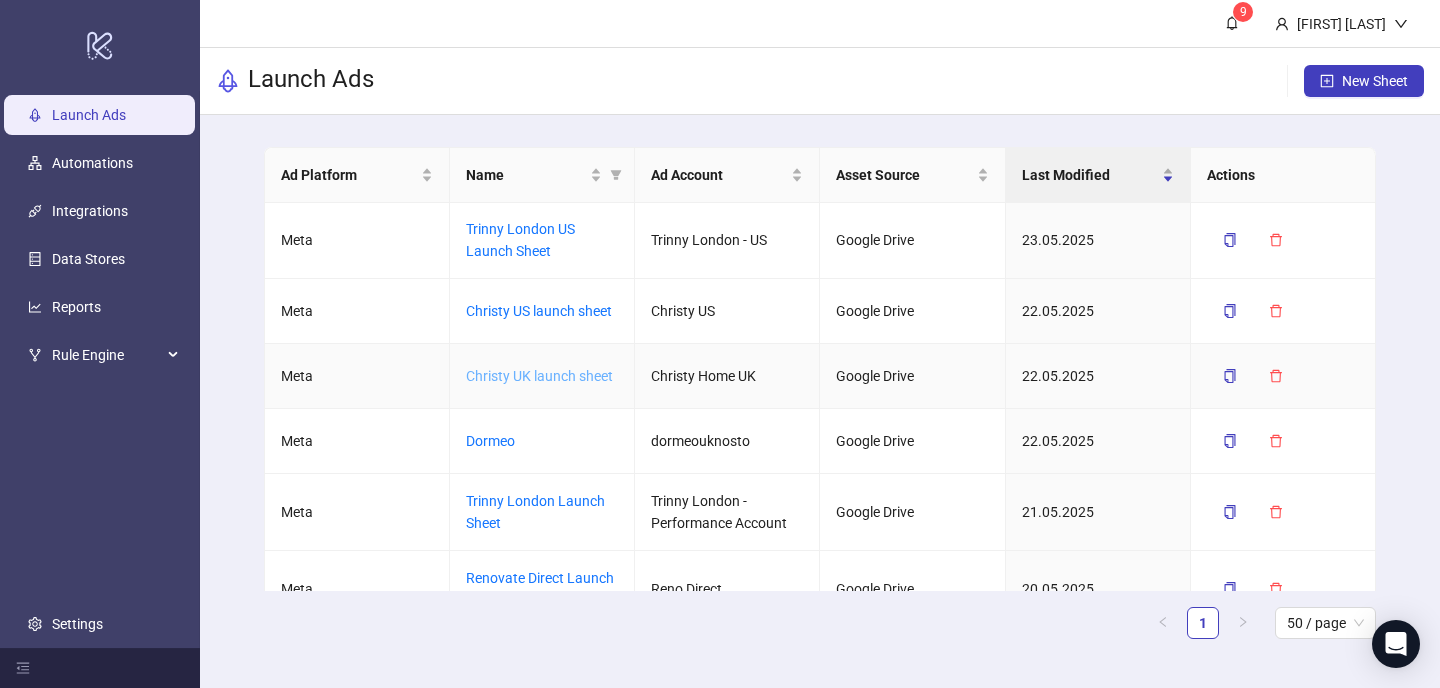click on "Christy UK launch sheet" at bounding box center [539, 376] 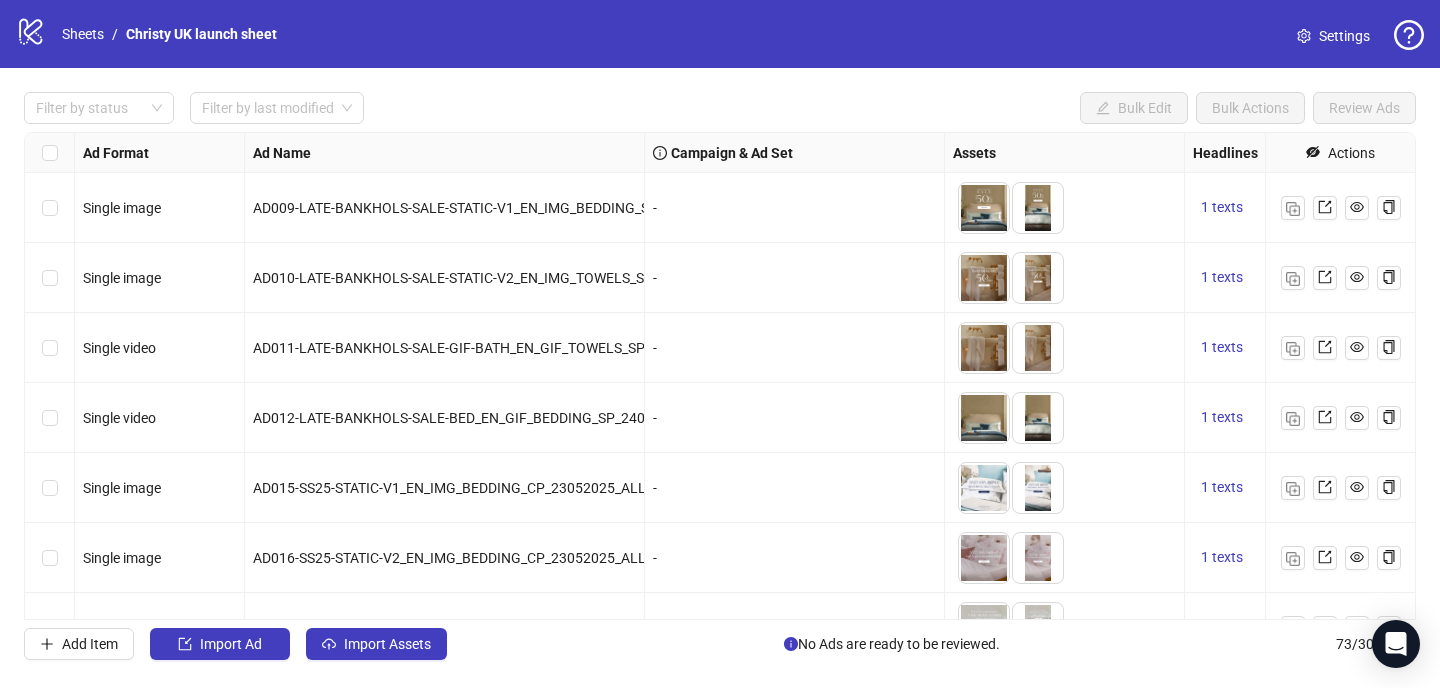 click at bounding box center (1304, 36) 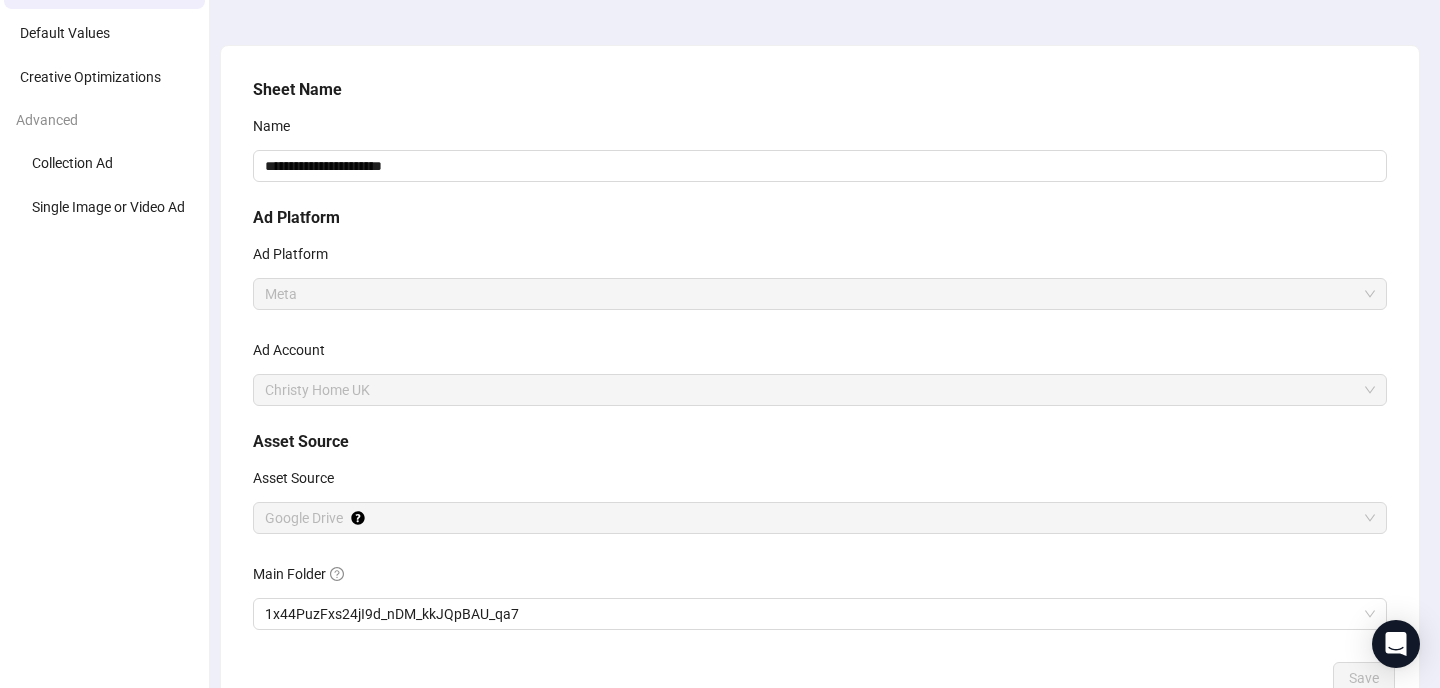 scroll, scrollTop: 0, scrollLeft: 0, axis: both 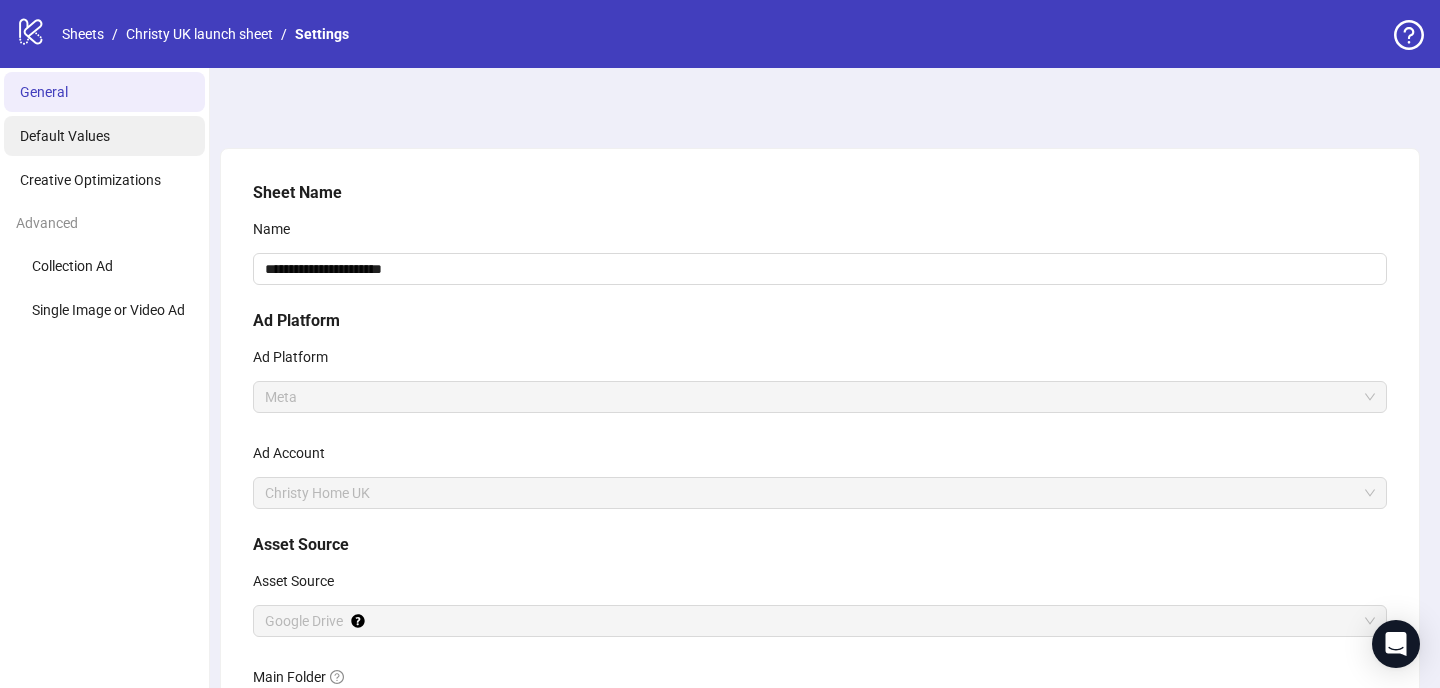 click on "Default Values" at bounding box center [65, 136] 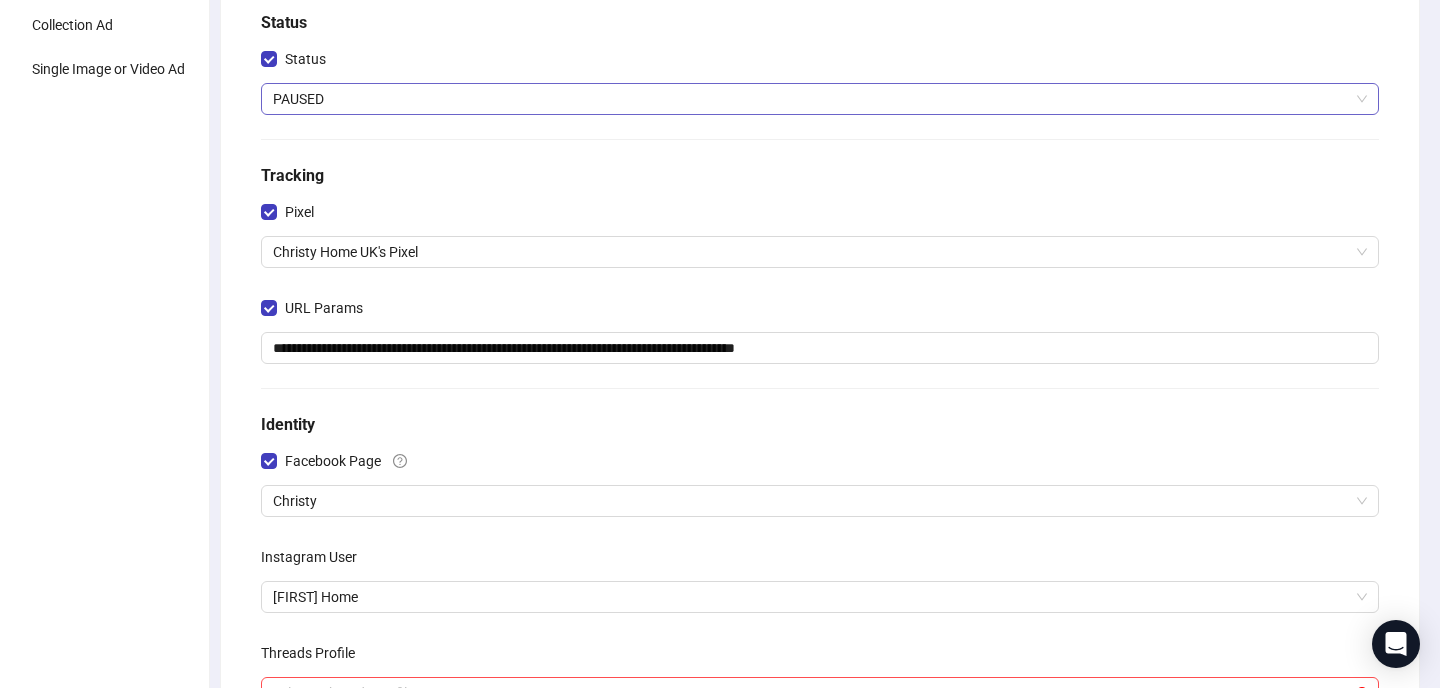 scroll, scrollTop: 242, scrollLeft: 0, axis: vertical 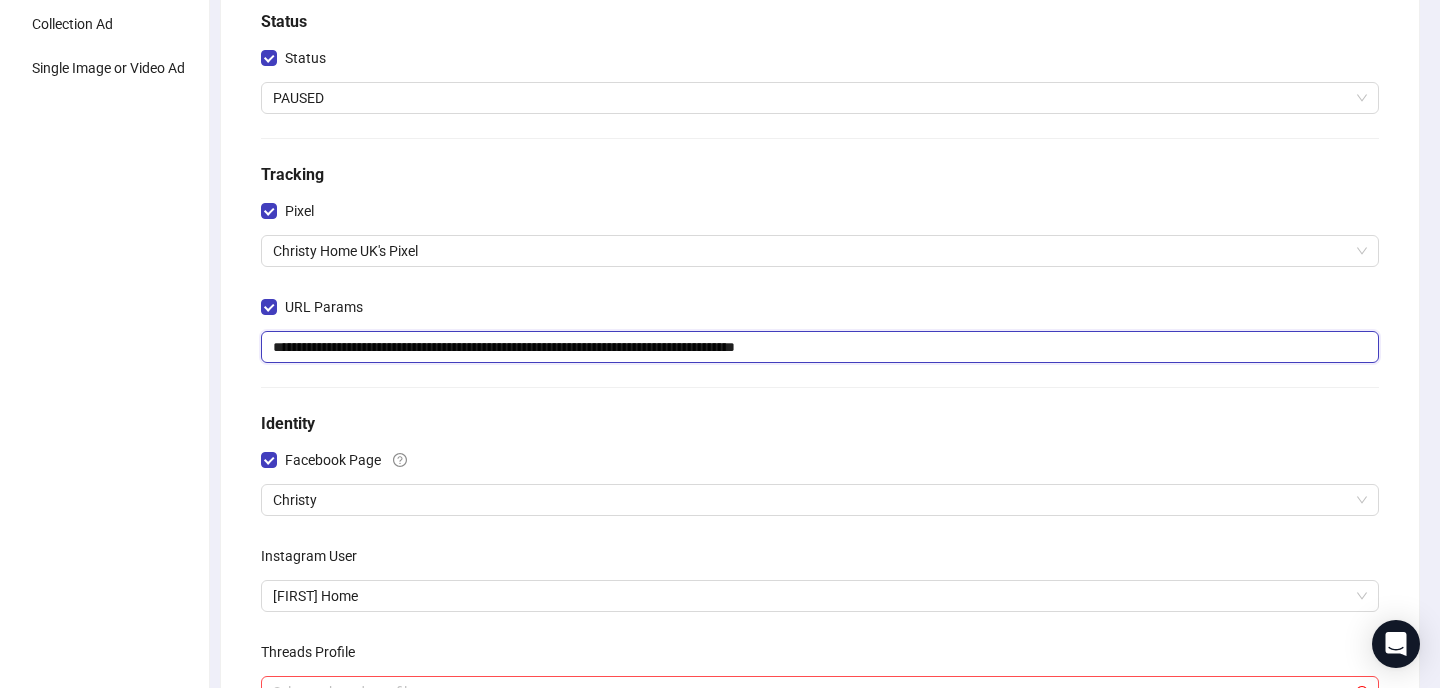 click on "**********" at bounding box center [820, 347] 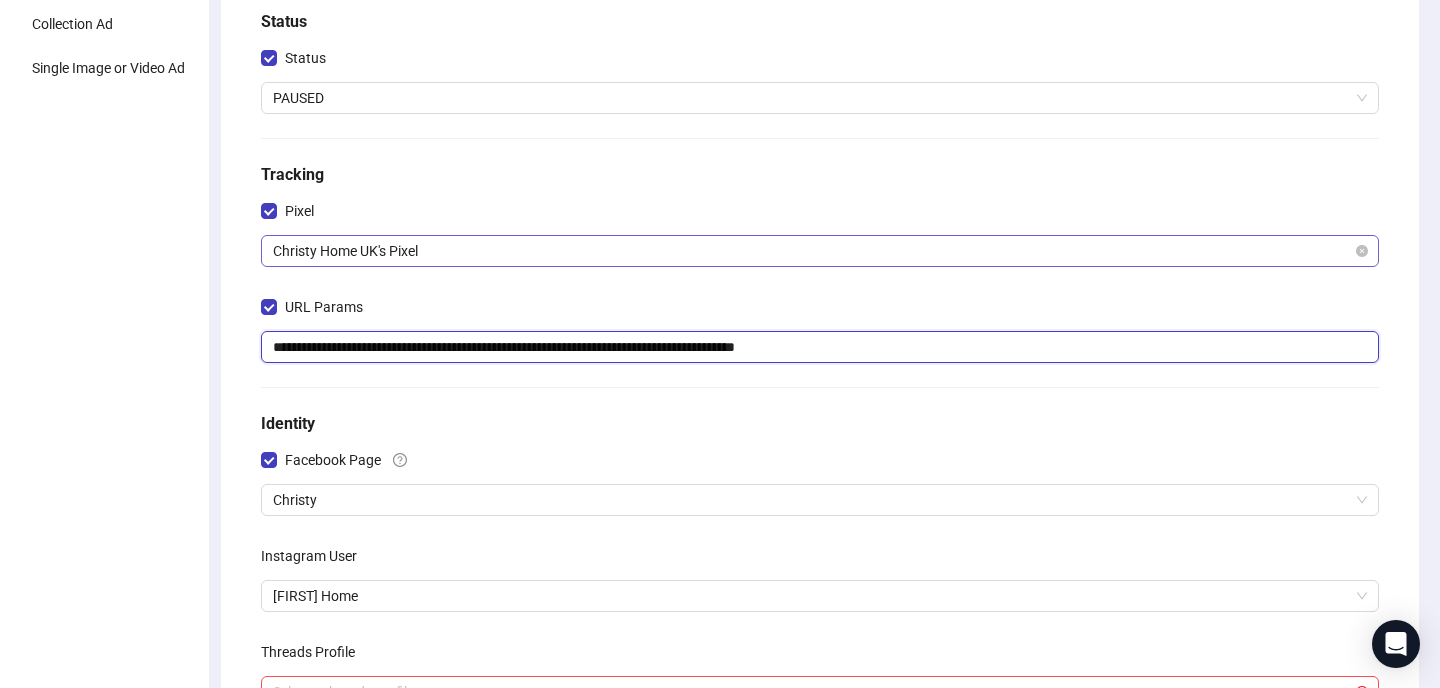 paste on "**********" 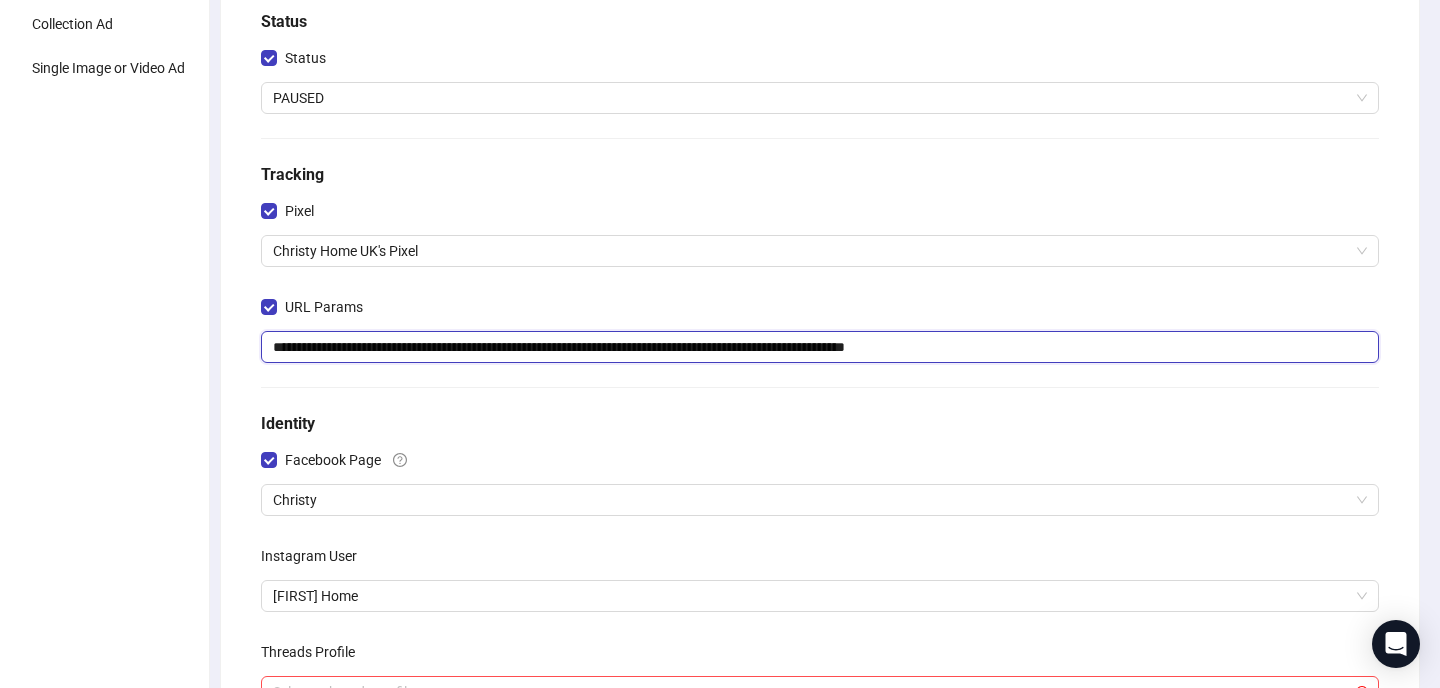 type on "**********" 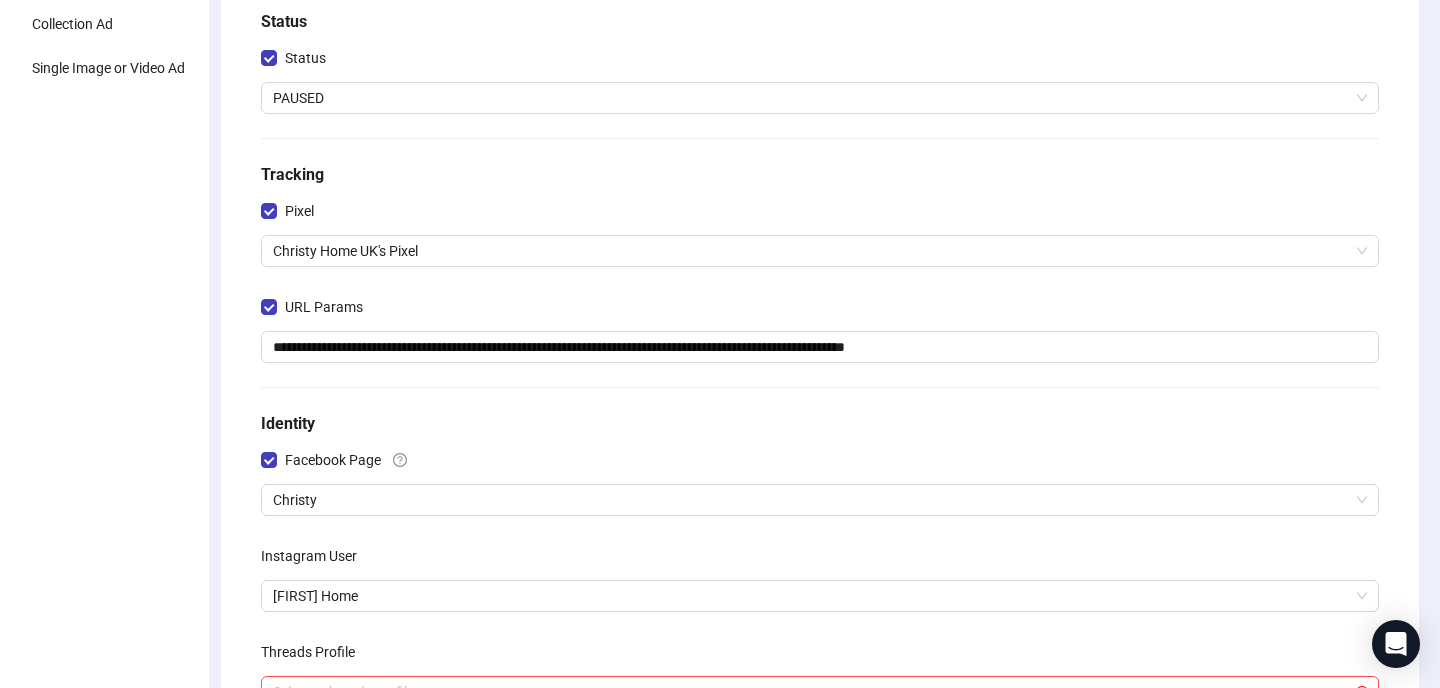 click on "URL Params" at bounding box center (820, 62) 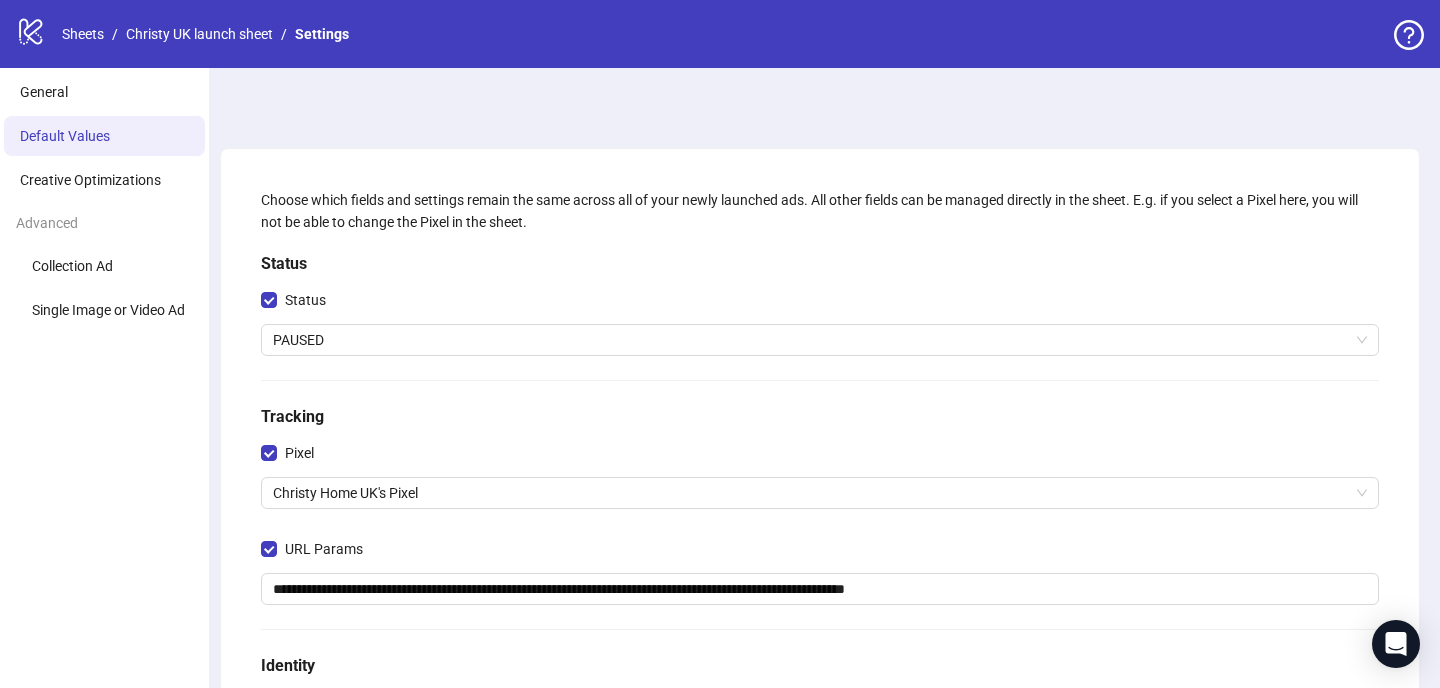 scroll, scrollTop: 576, scrollLeft: 0, axis: vertical 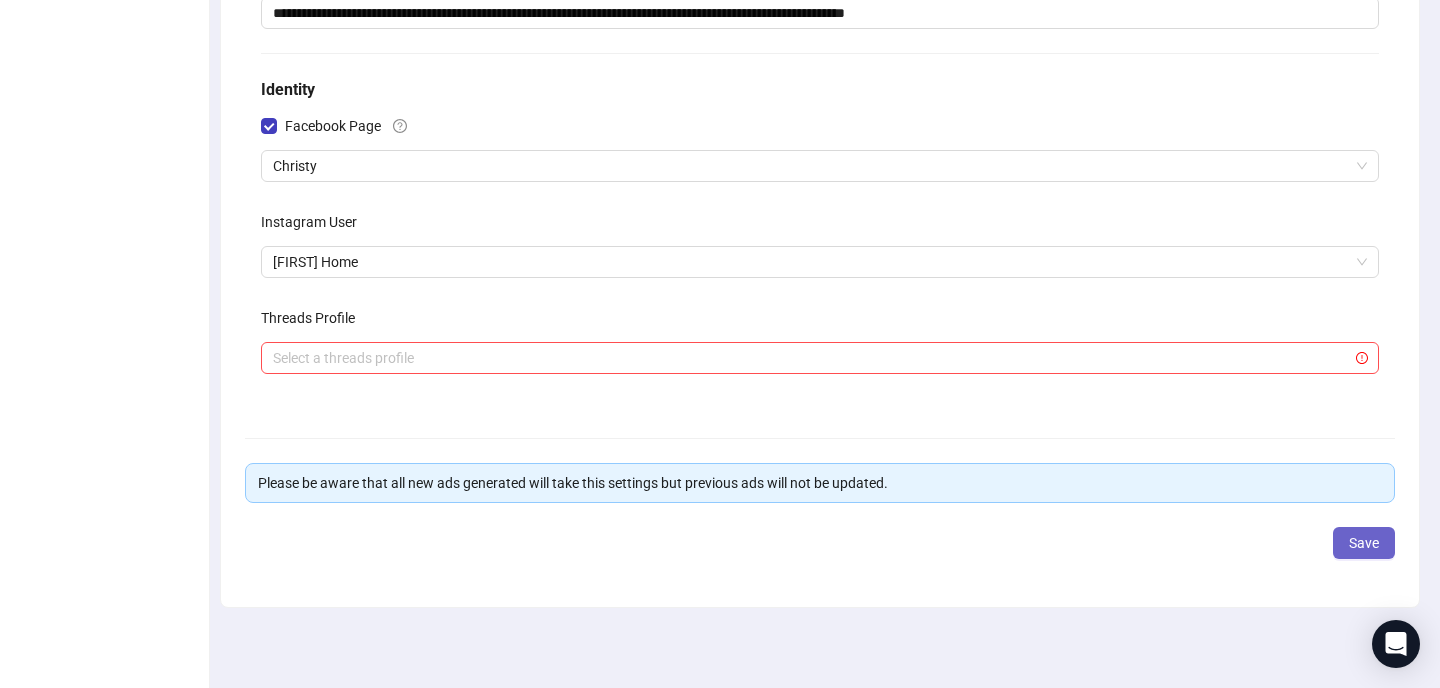 click on "Save" at bounding box center [1364, 543] 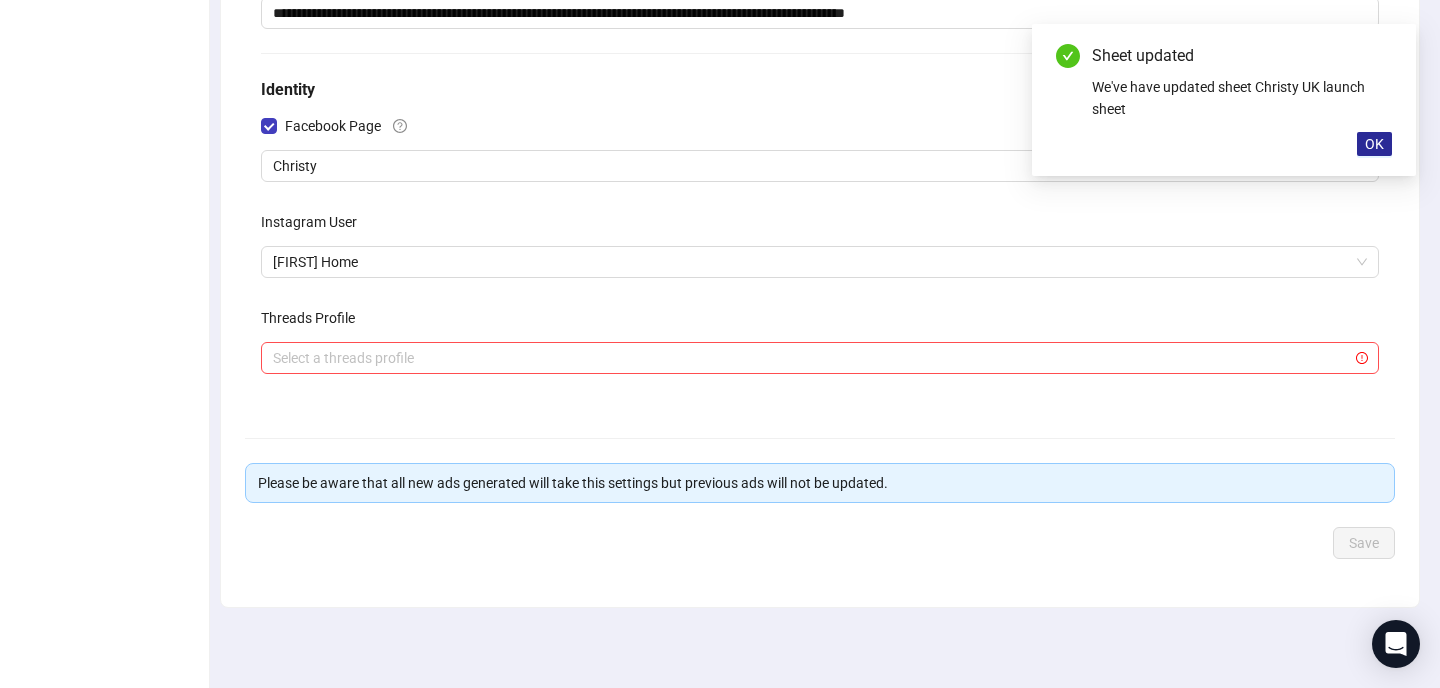 click on "OK" at bounding box center [1374, 144] 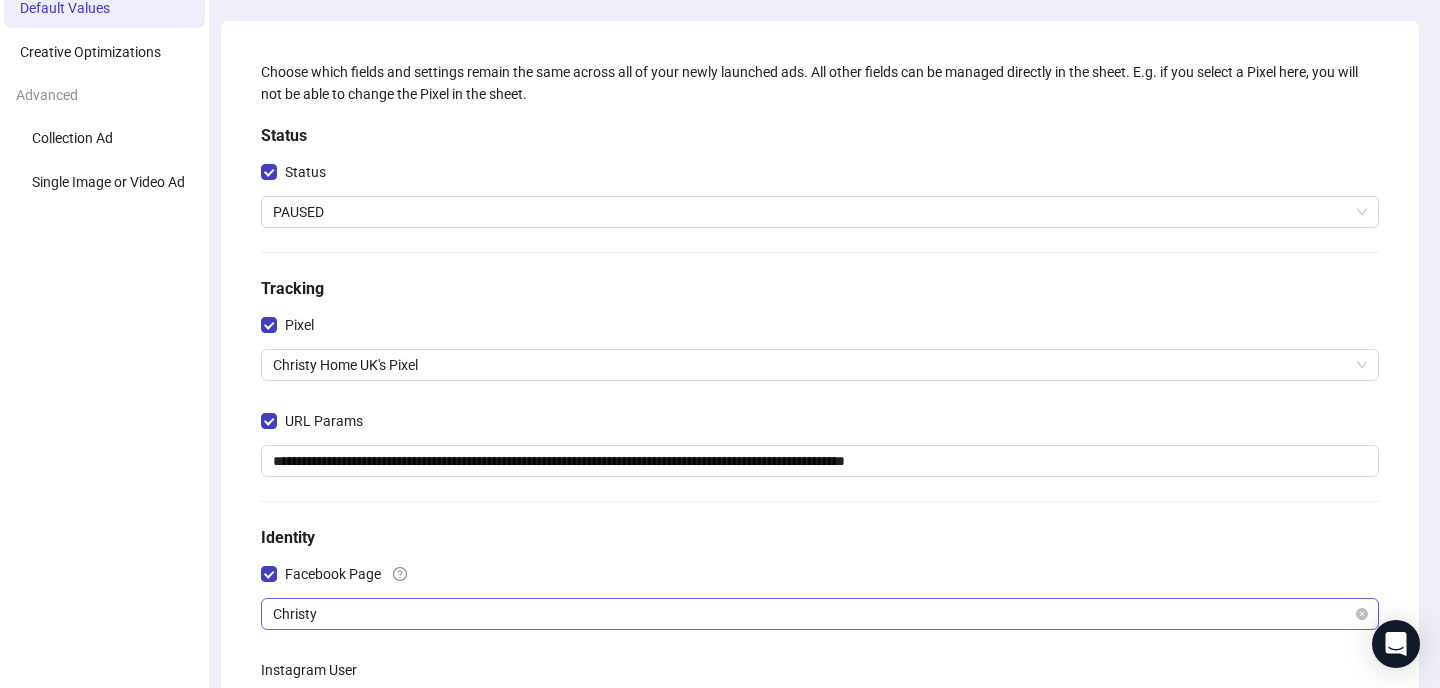 scroll, scrollTop: 0, scrollLeft: 0, axis: both 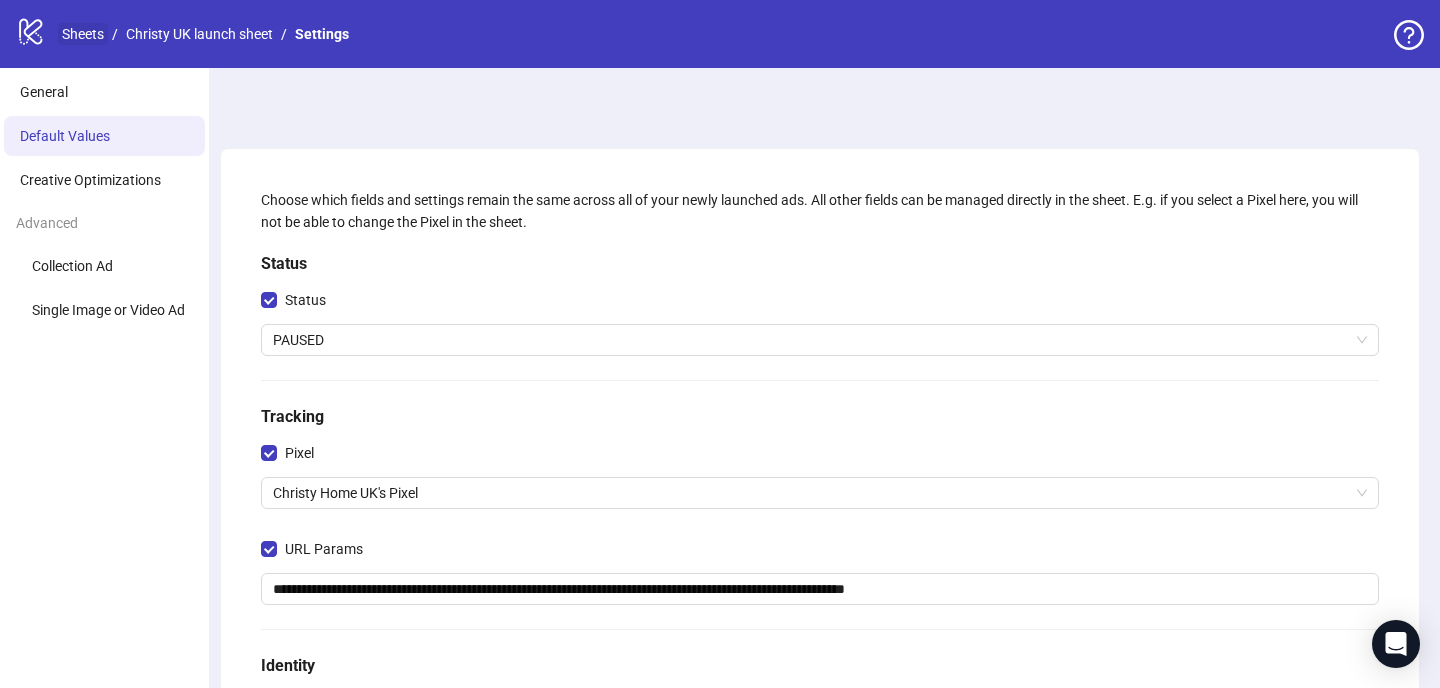 click on "Sheets" at bounding box center [83, 34] 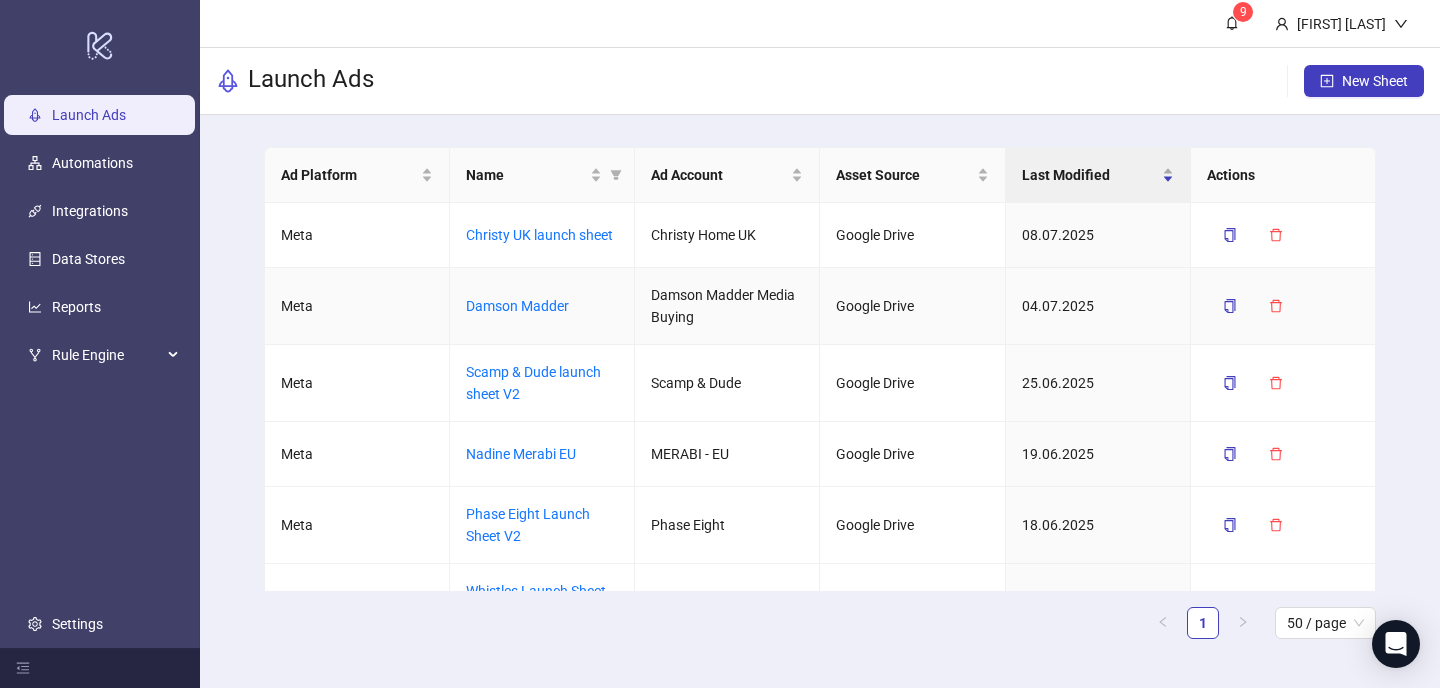 scroll, scrollTop: 1051, scrollLeft: 0, axis: vertical 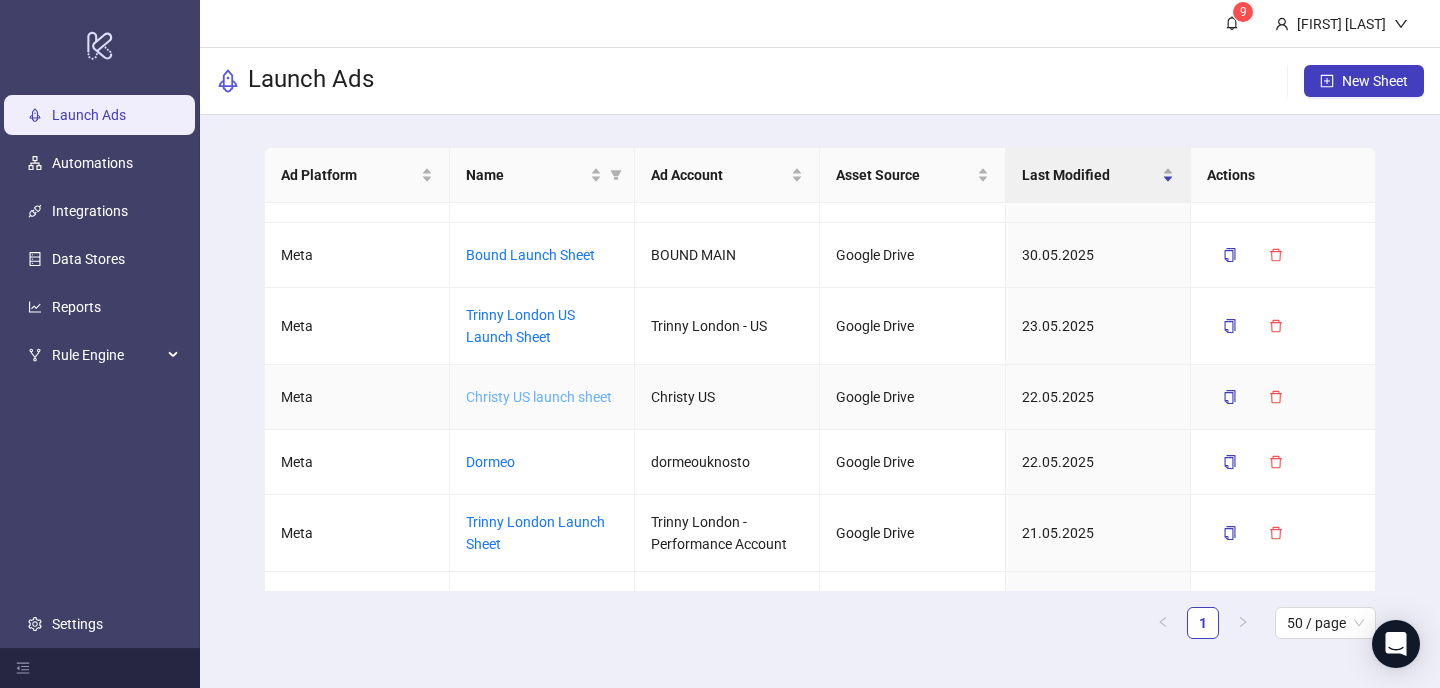 click on "Christy US launch sheet" at bounding box center [539, 397] 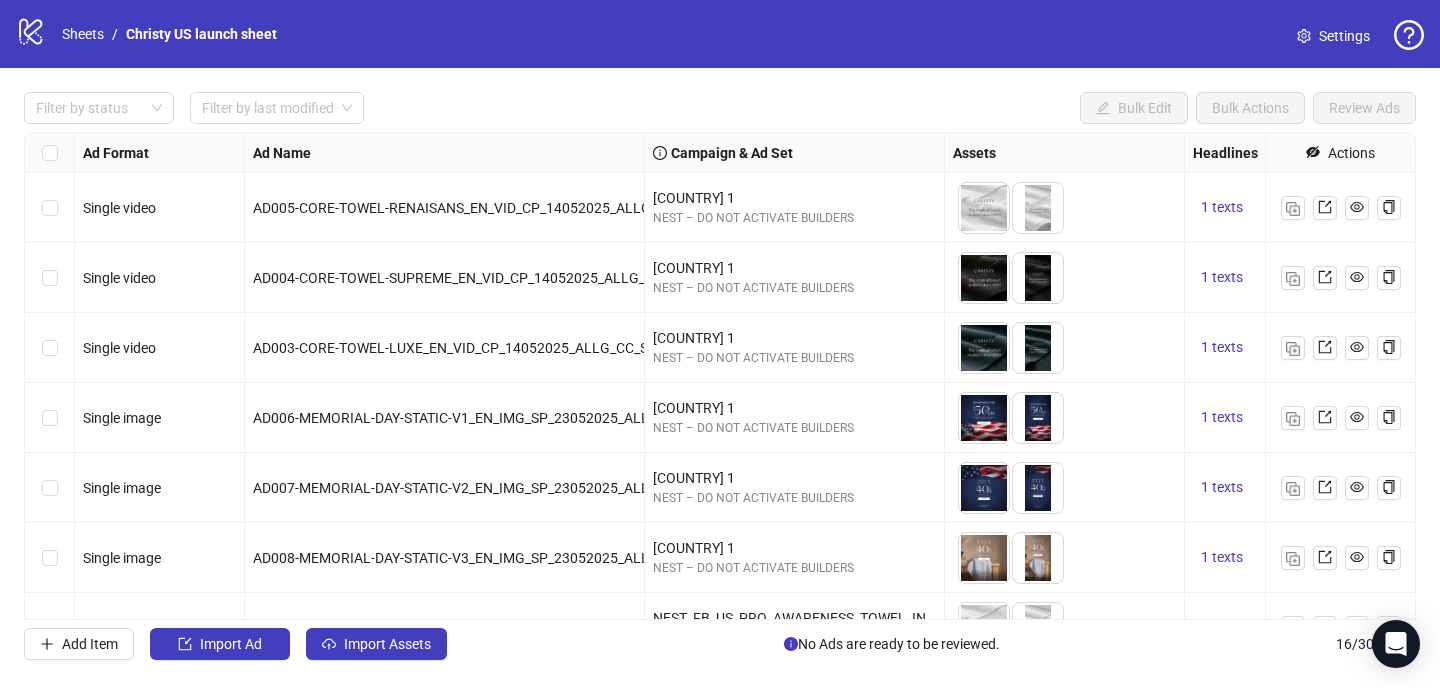 click at bounding box center [1304, 36] 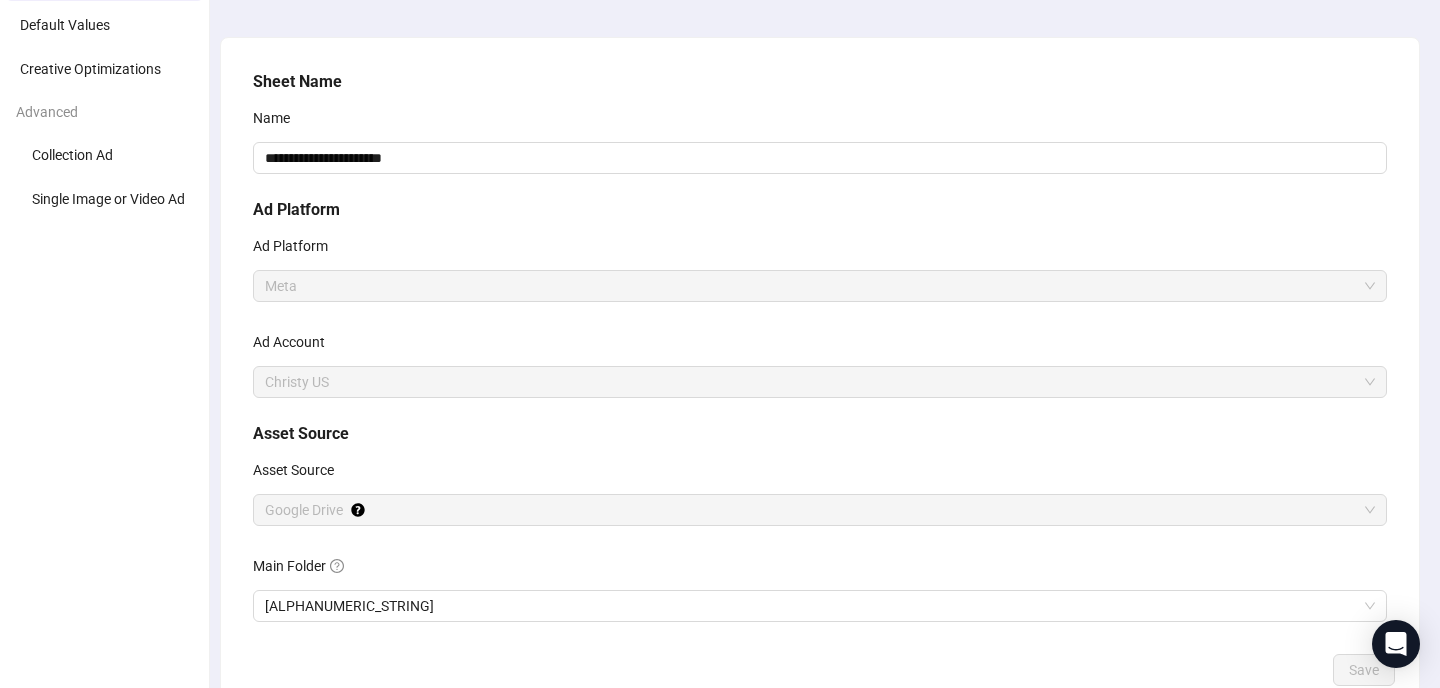 scroll, scrollTop: 0, scrollLeft: 0, axis: both 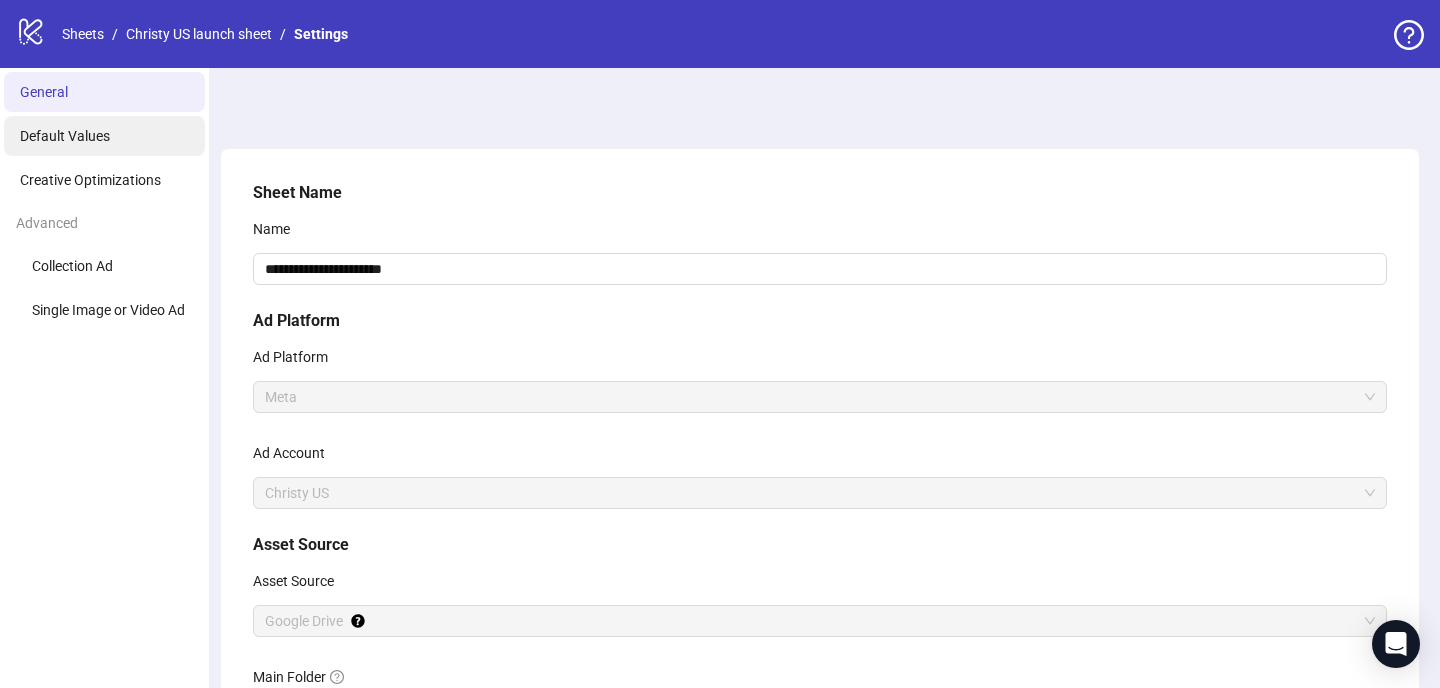 click on "Default Values" at bounding box center (65, 136) 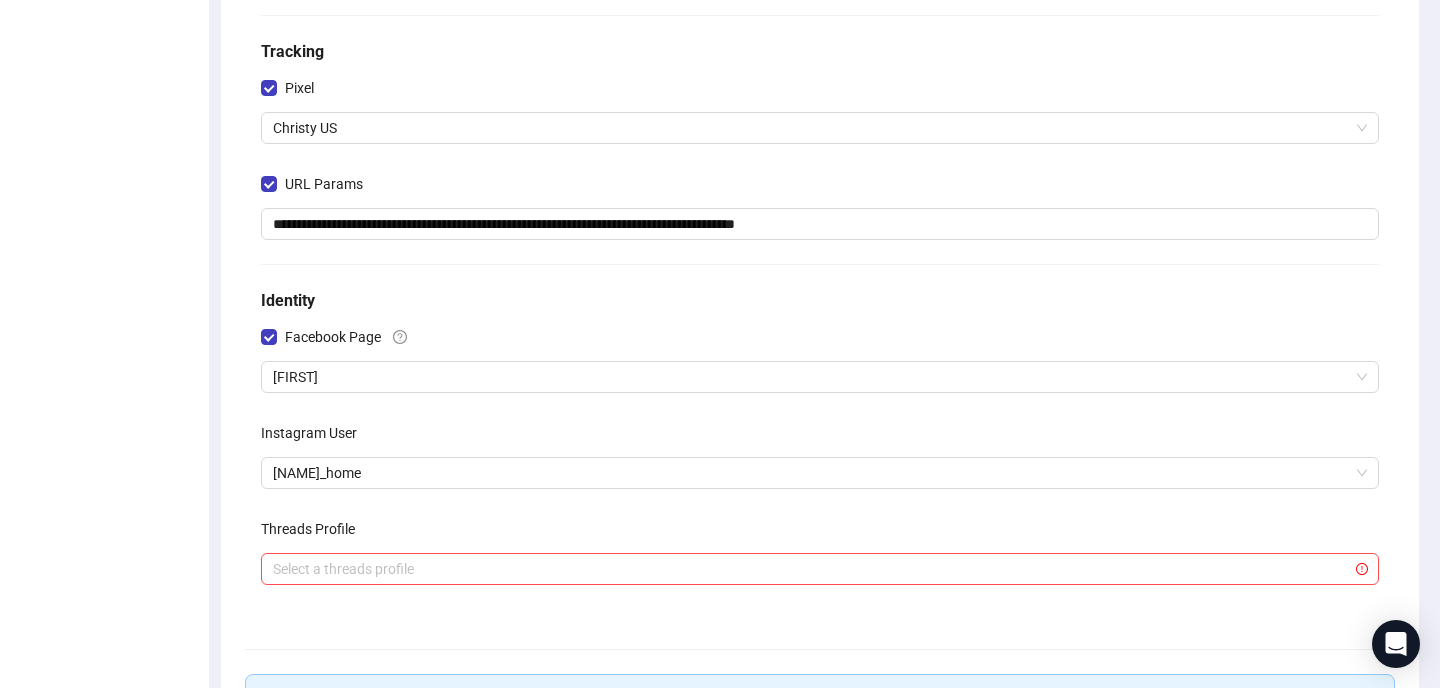 scroll, scrollTop: 364, scrollLeft: 0, axis: vertical 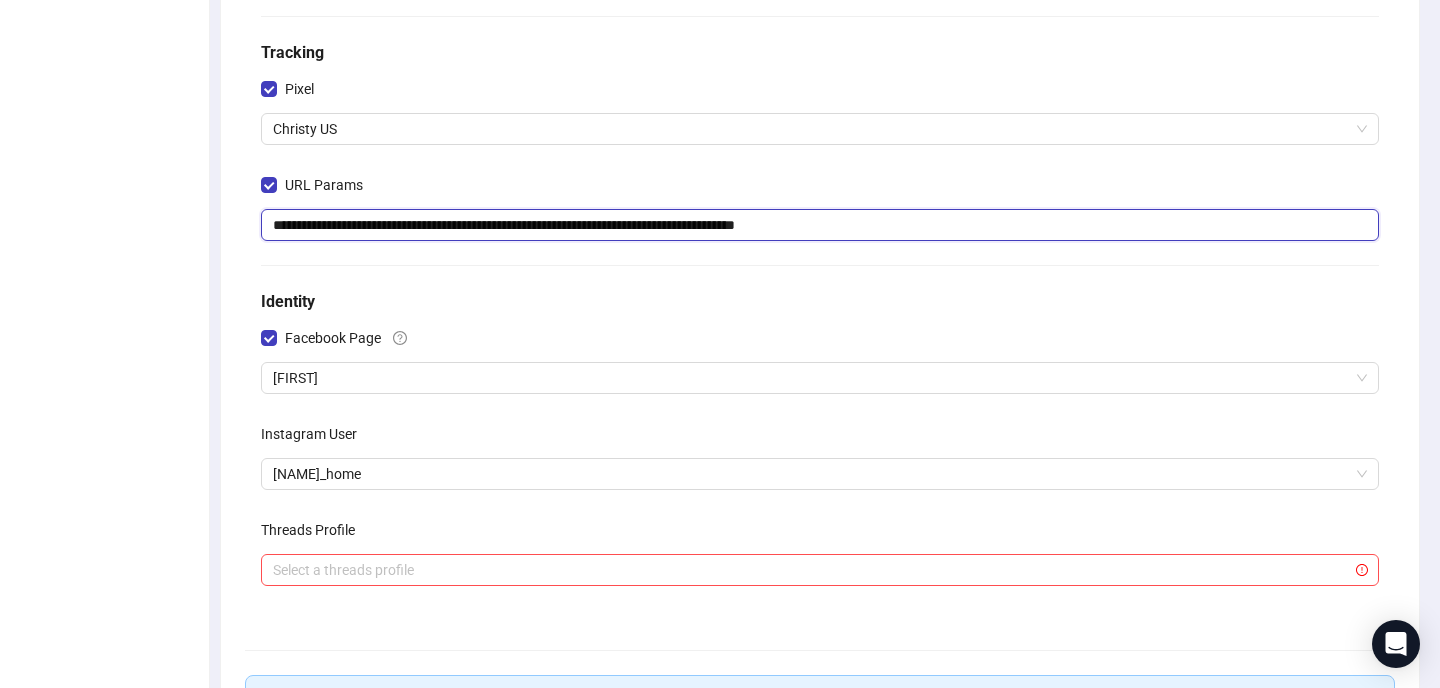 click on "**********" at bounding box center [820, 225] 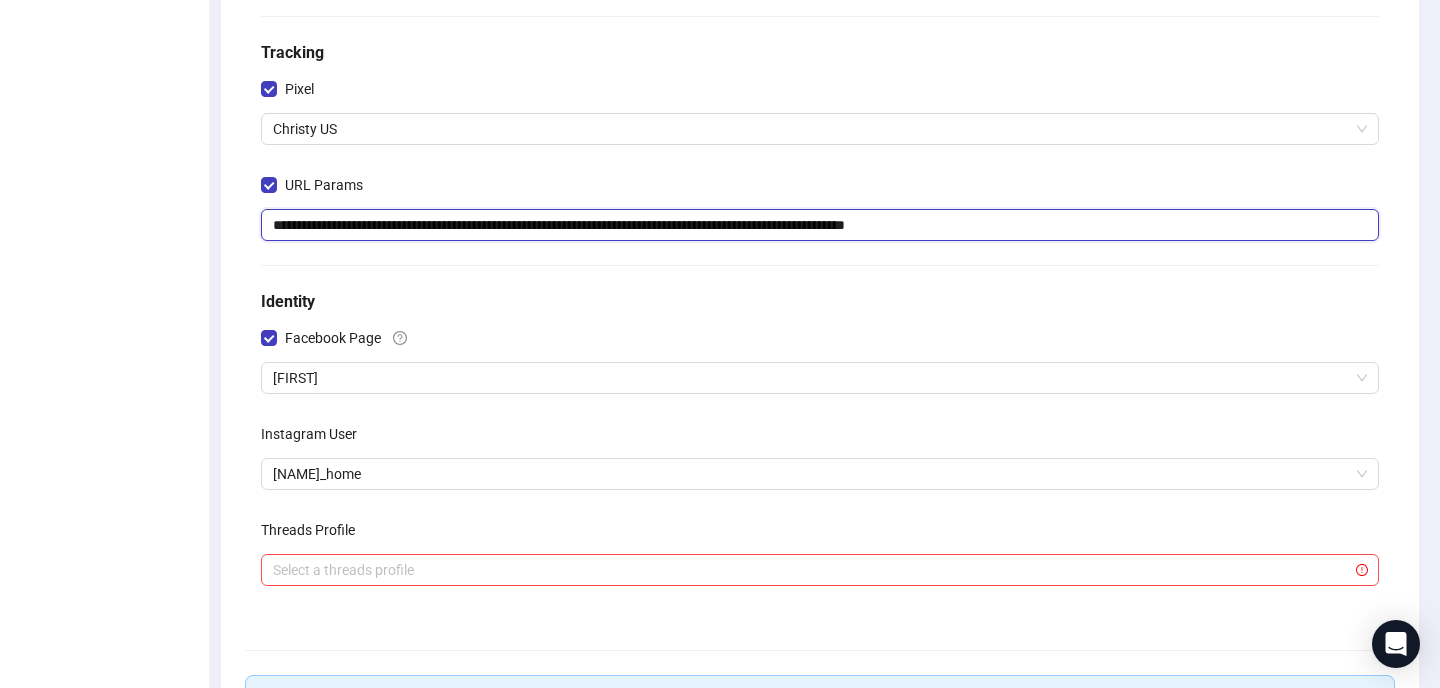 type on "**********" 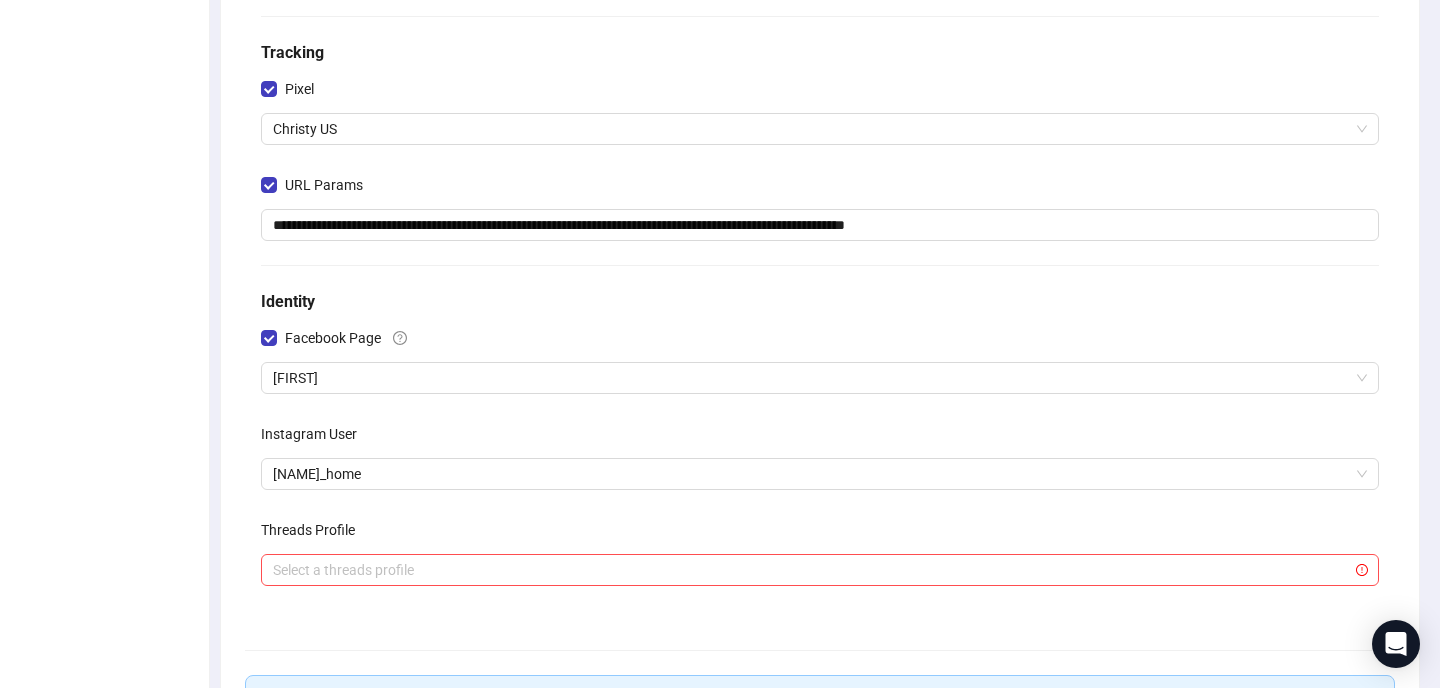 click on "Identity" at bounding box center [820, 302] 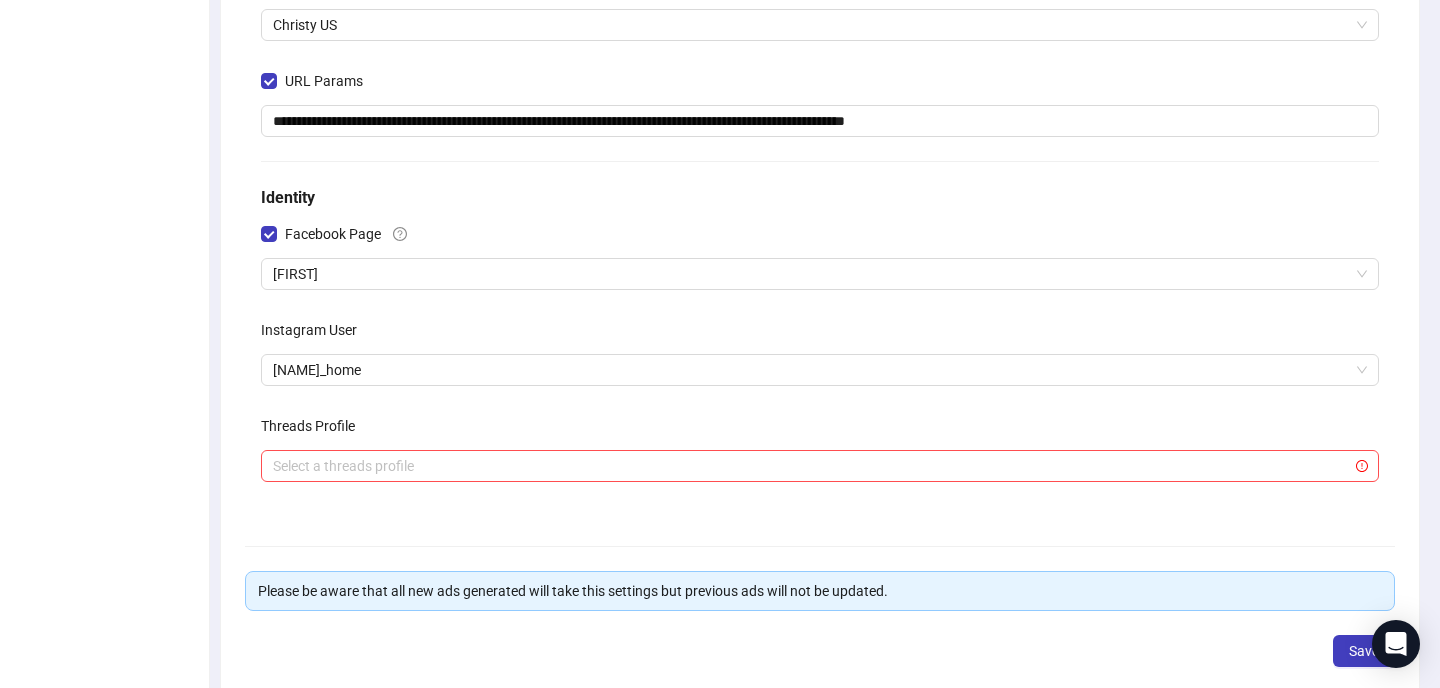 scroll, scrollTop: 576, scrollLeft: 0, axis: vertical 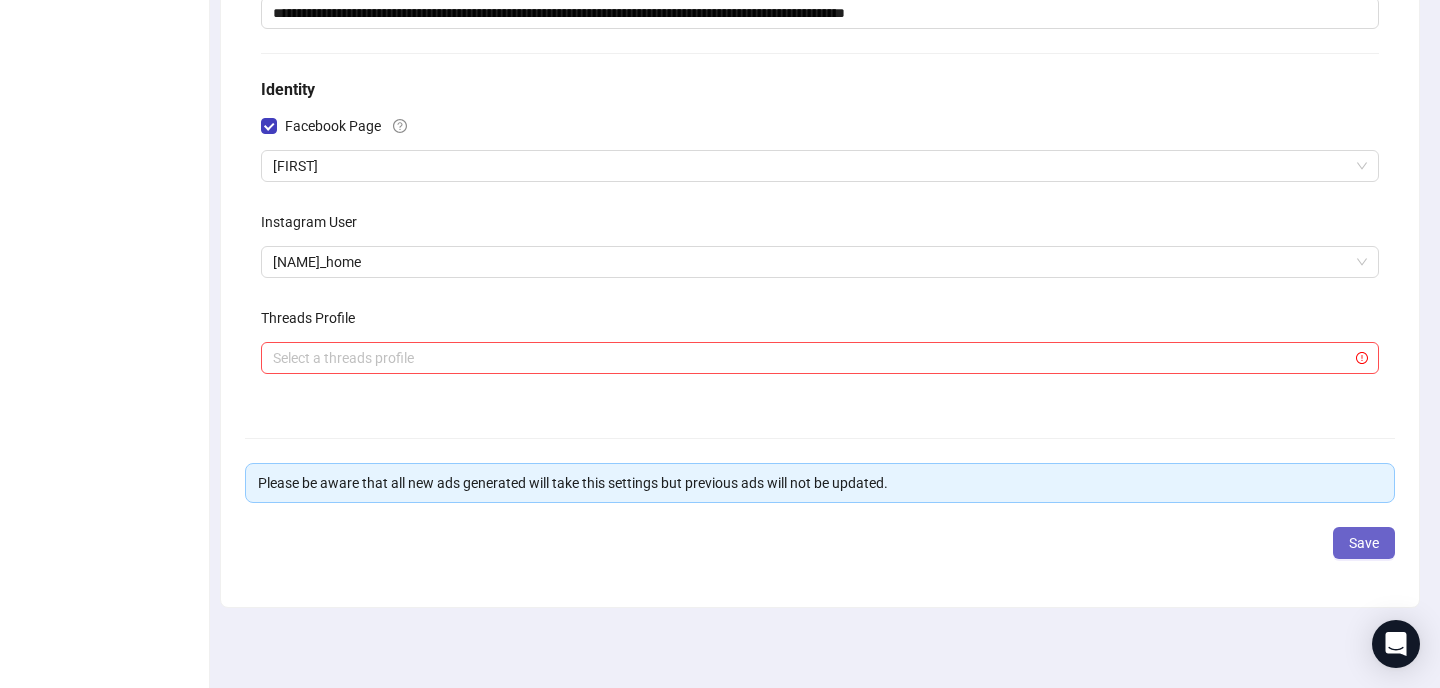 click on "Save" at bounding box center [1364, 543] 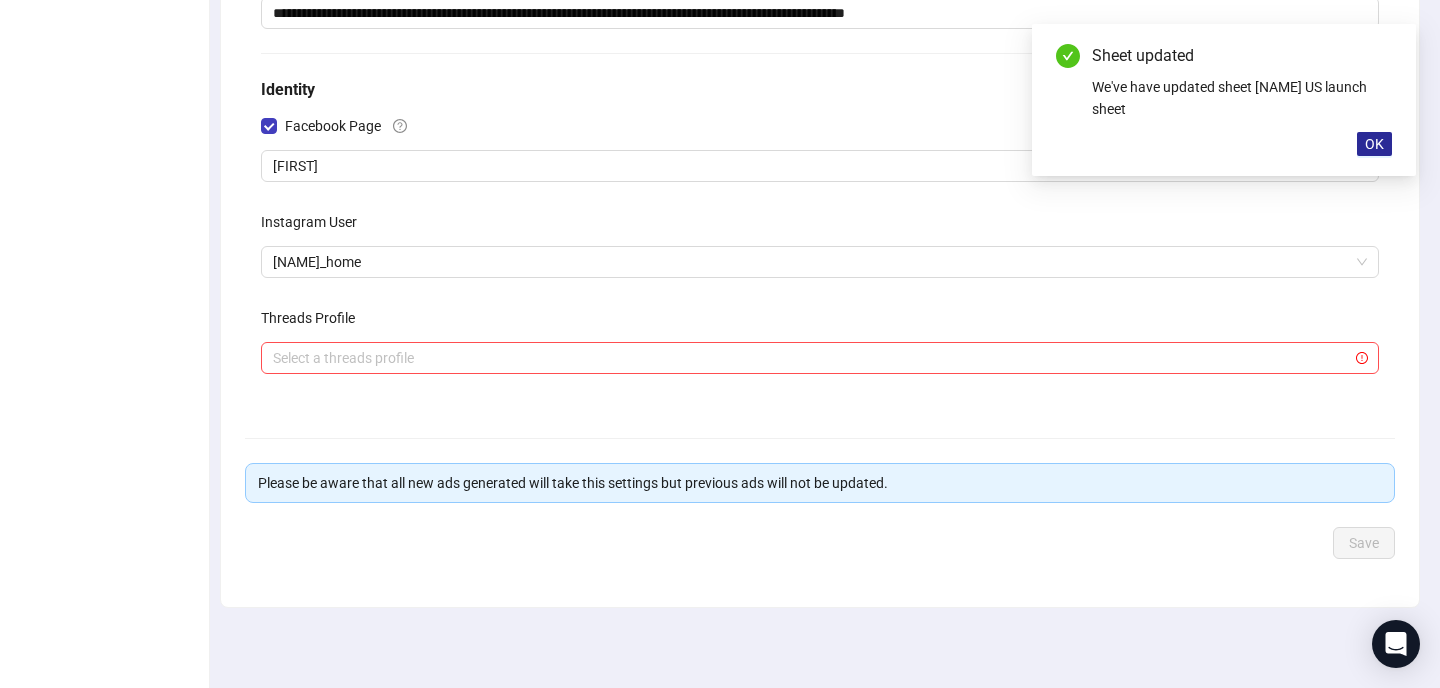 click on "OK" at bounding box center (1374, 144) 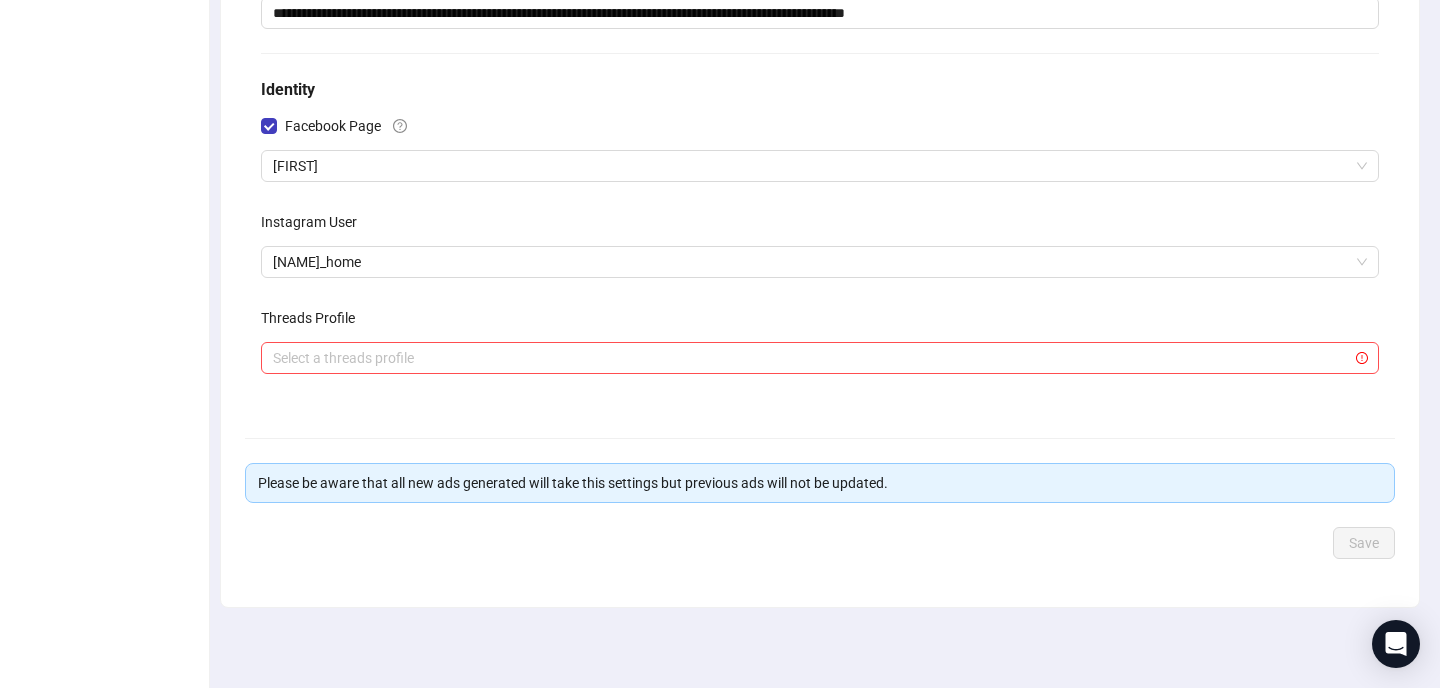 scroll, scrollTop: 0, scrollLeft: 0, axis: both 